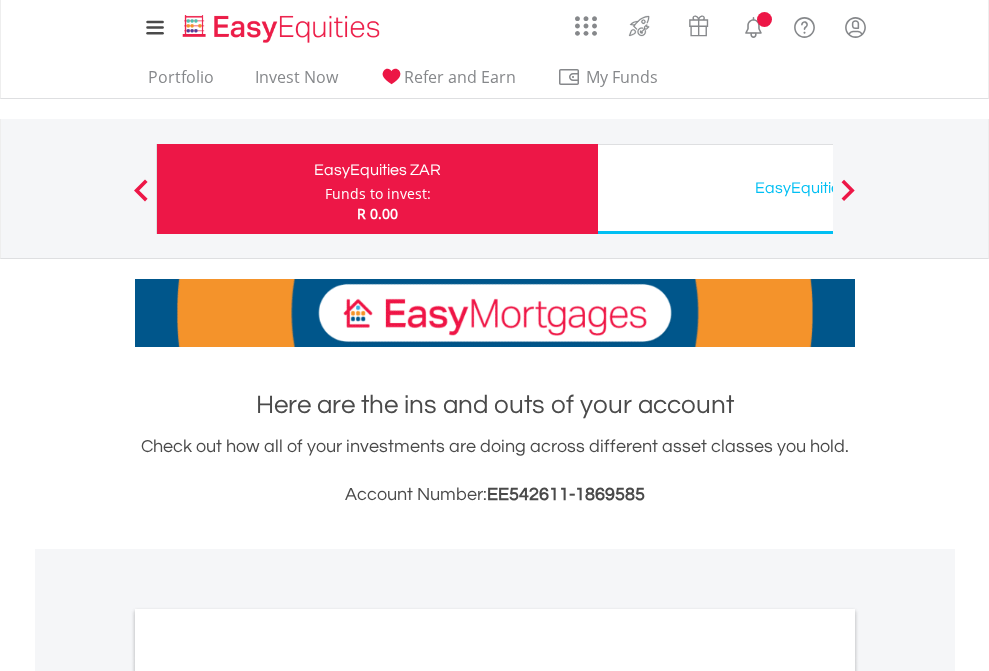 scroll, scrollTop: 0, scrollLeft: 0, axis: both 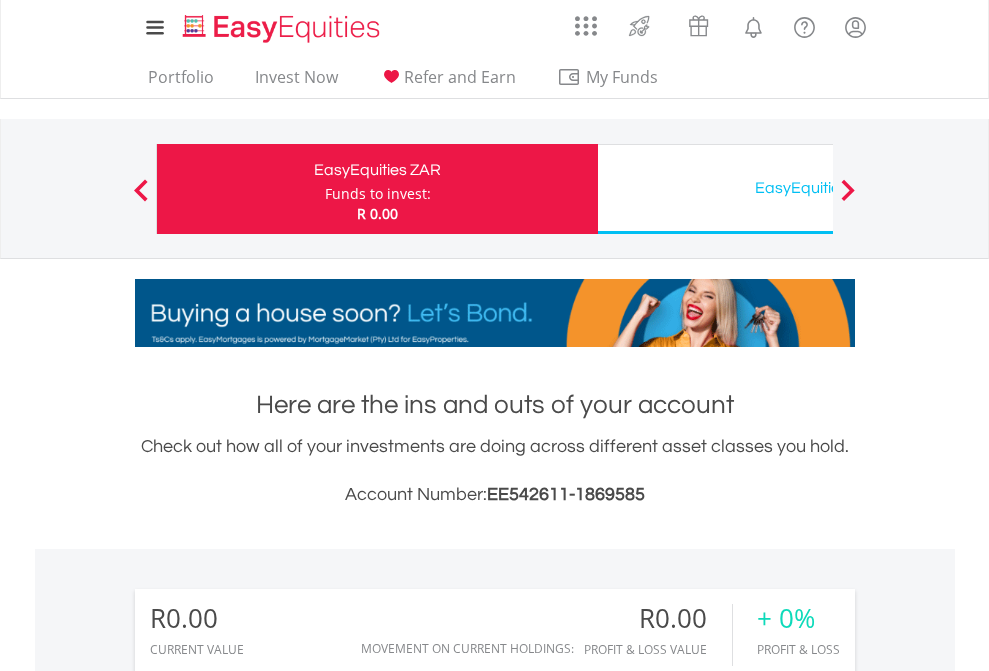 click on "Funds to invest:" at bounding box center [378, 194] 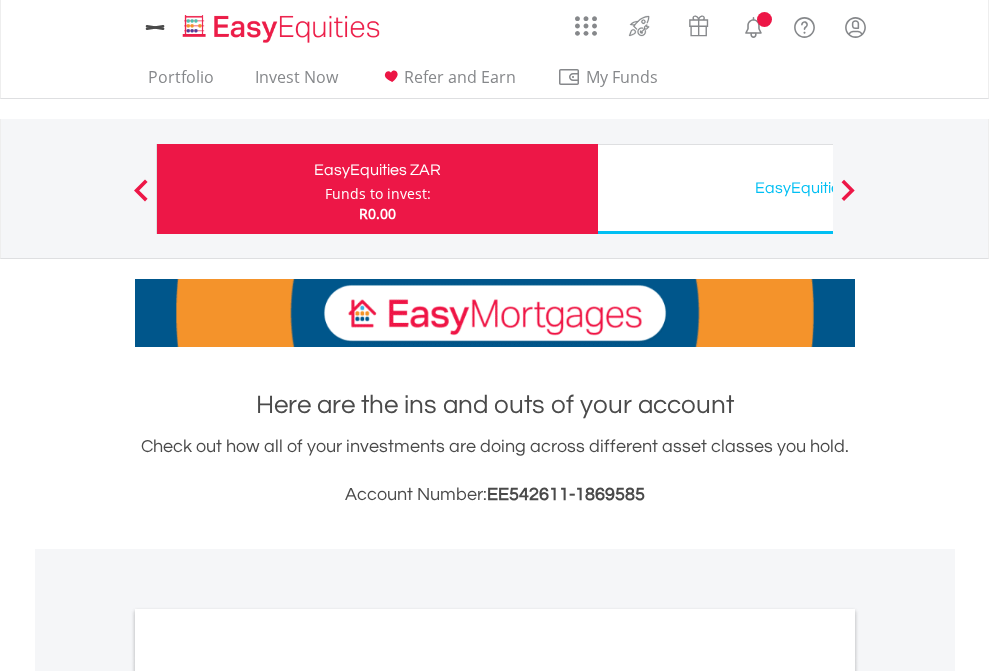 scroll, scrollTop: 0, scrollLeft: 0, axis: both 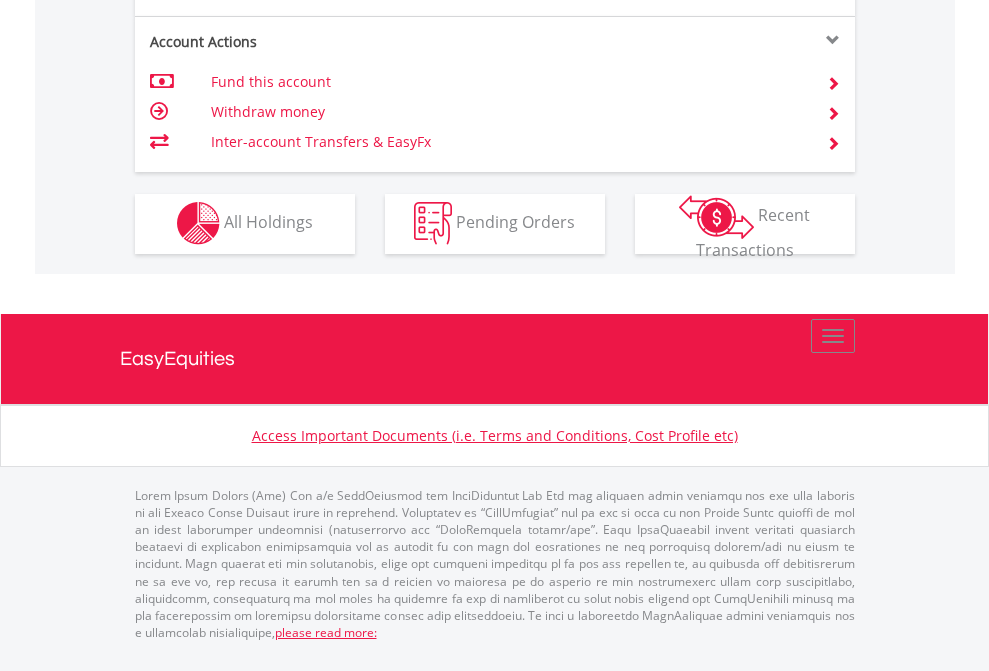 click on "Investment types" at bounding box center [706, -353] 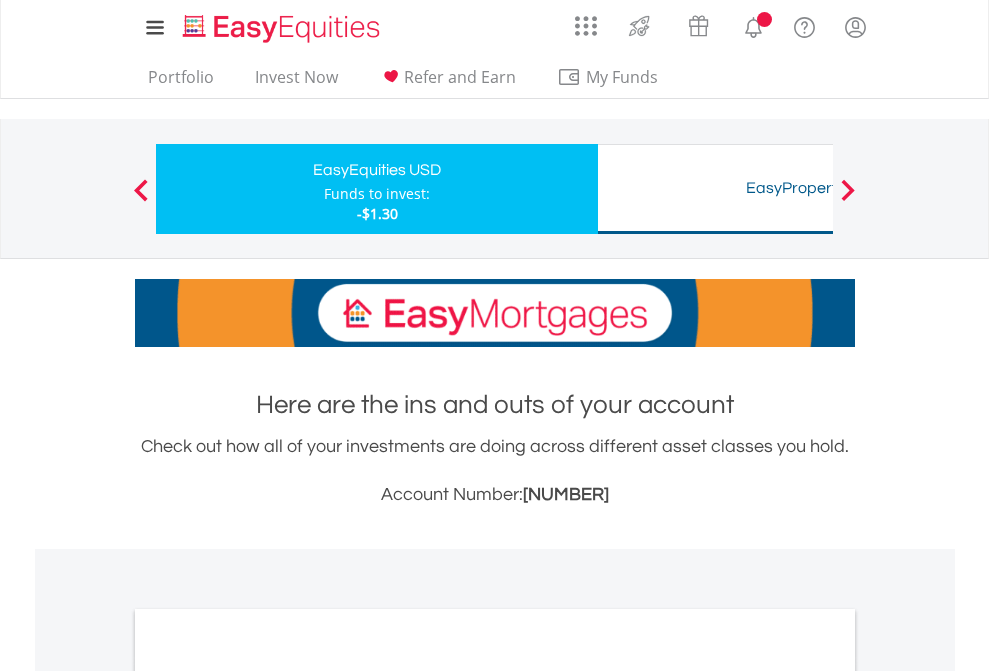 scroll, scrollTop: 0, scrollLeft: 0, axis: both 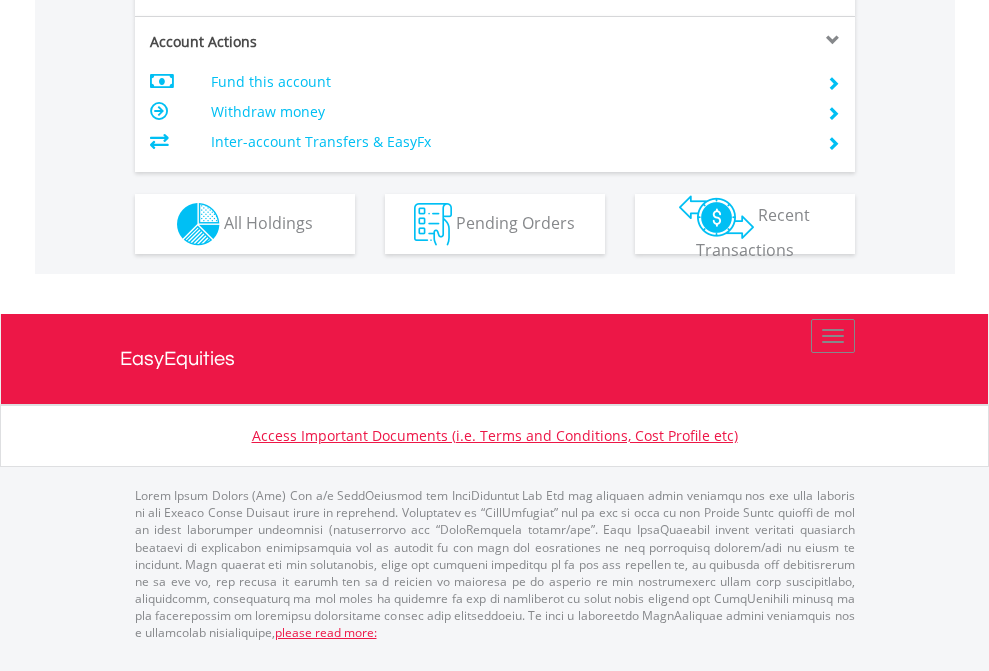 click on "Investment types" at bounding box center [706, -337] 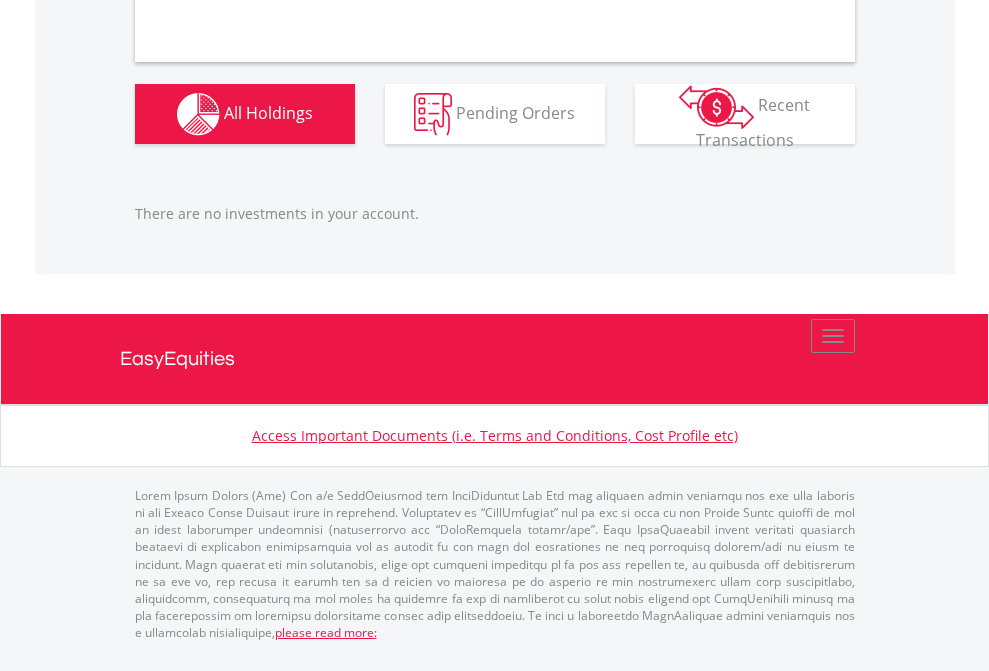 scroll, scrollTop: 1980, scrollLeft: 0, axis: vertical 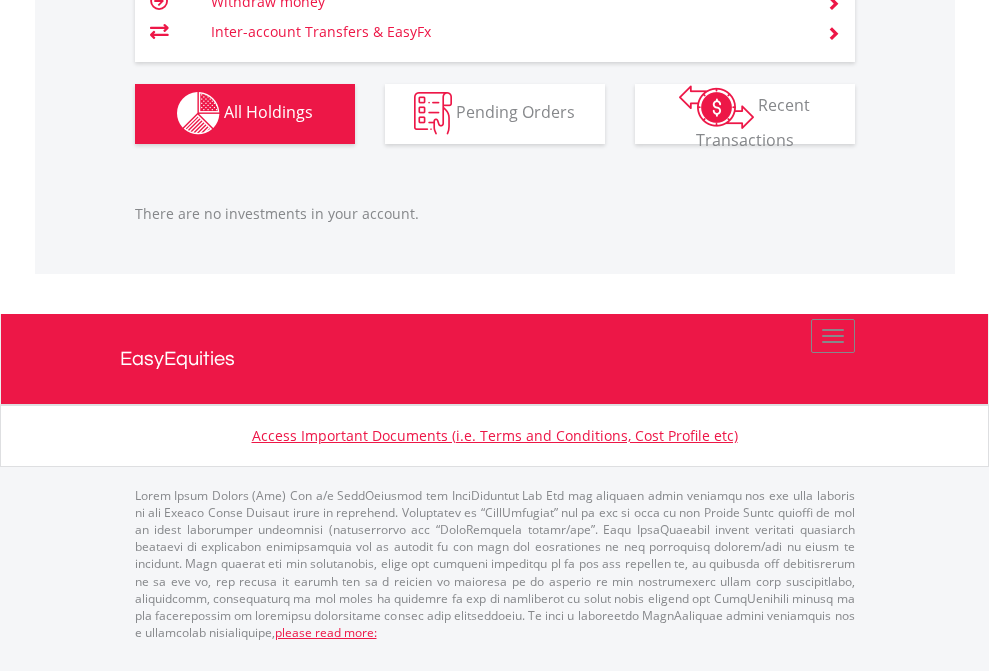 click on "EasyEquities USD" at bounding box center (818, -1142) 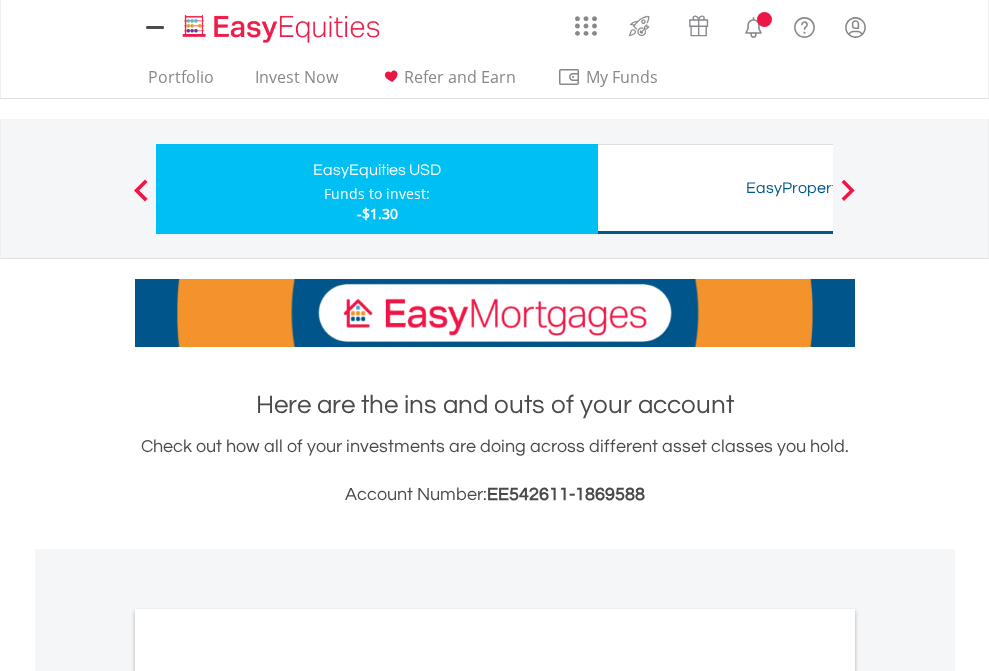 scroll, scrollTop: 0, scrollLeft: 0, axis: both 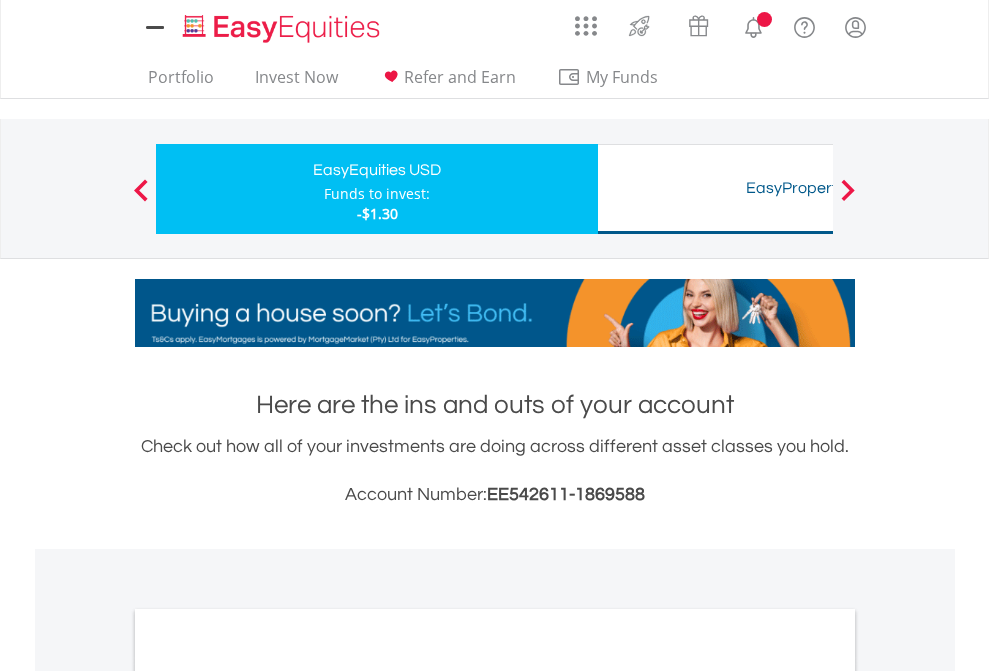 click on "All Holdings" at bounding box center [268, 1096] 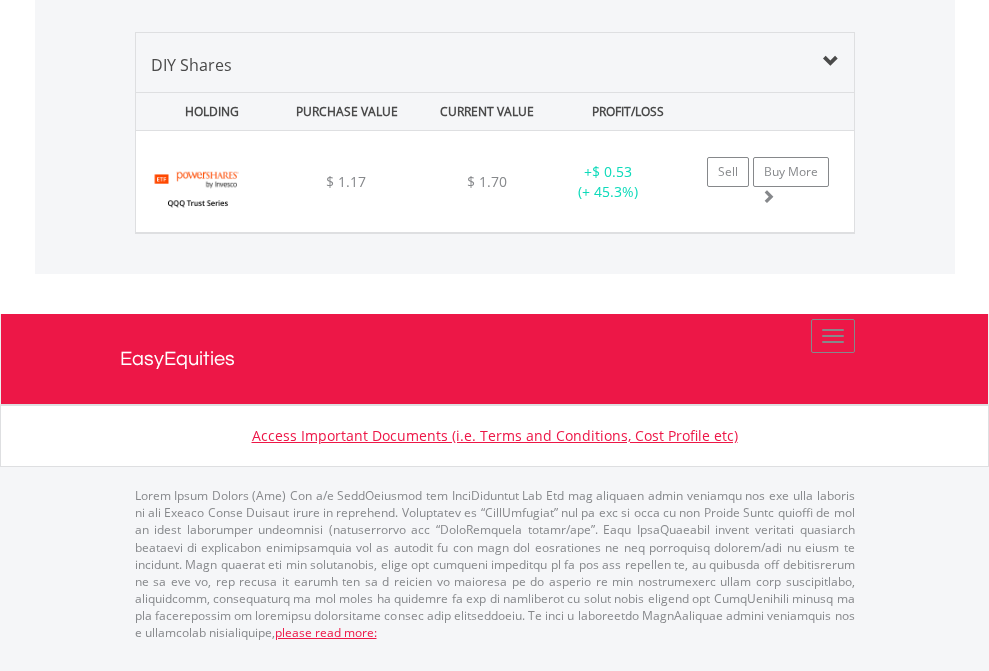 scroll, scrollTop: 1933, scrollLeft: 0, axis: vertical 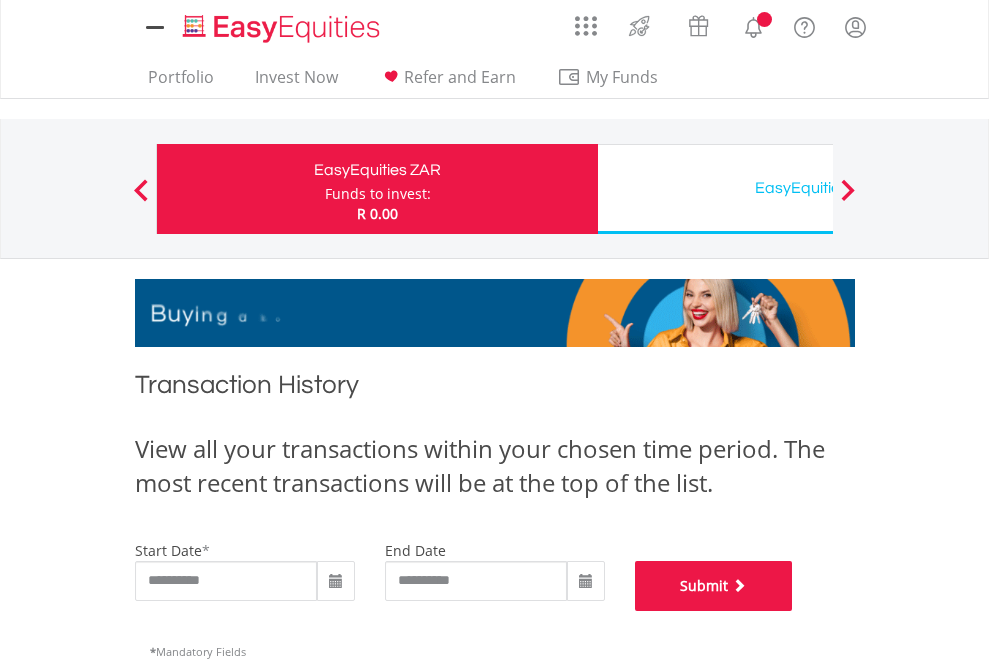 click on "Submit" at bounding box center [714, 586] 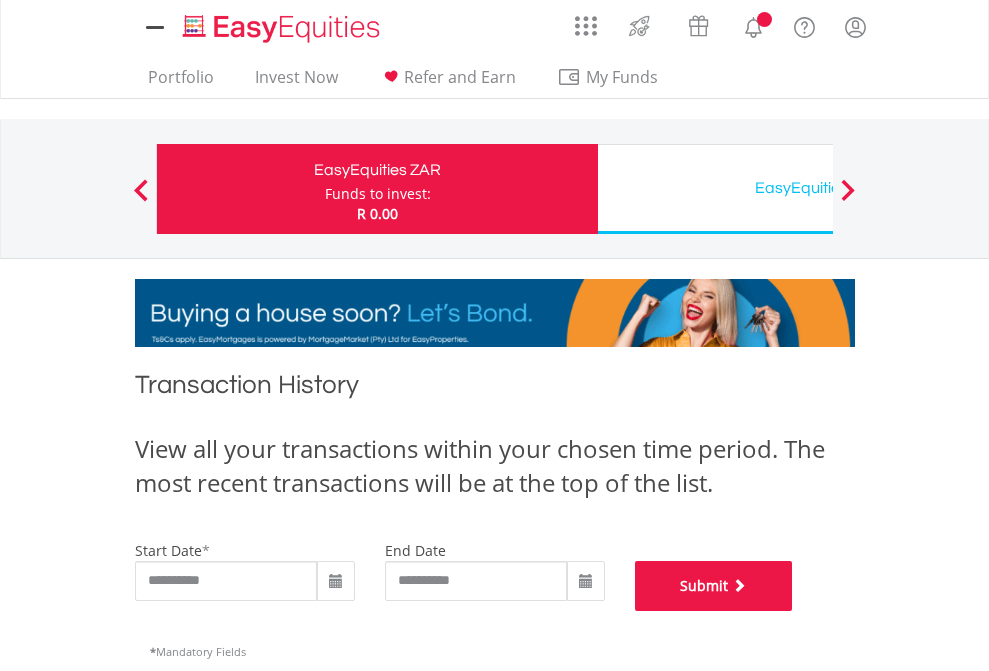 scroll, scrollTop: 811, scrollLeft: 0, axis: vertical 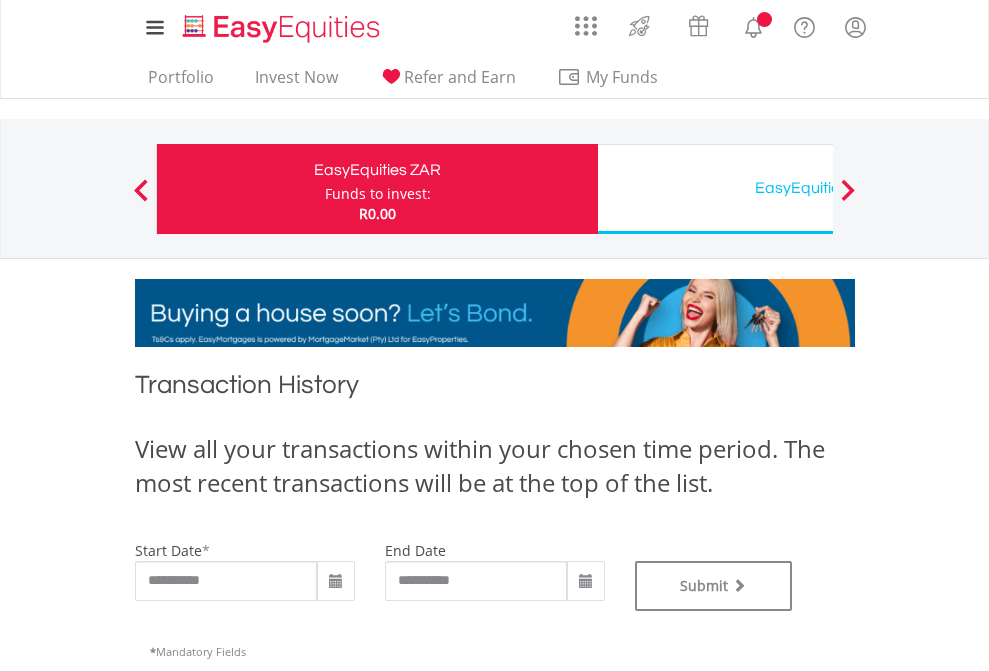 click on "EasyEquities USD" at bounding box center (818, 188) 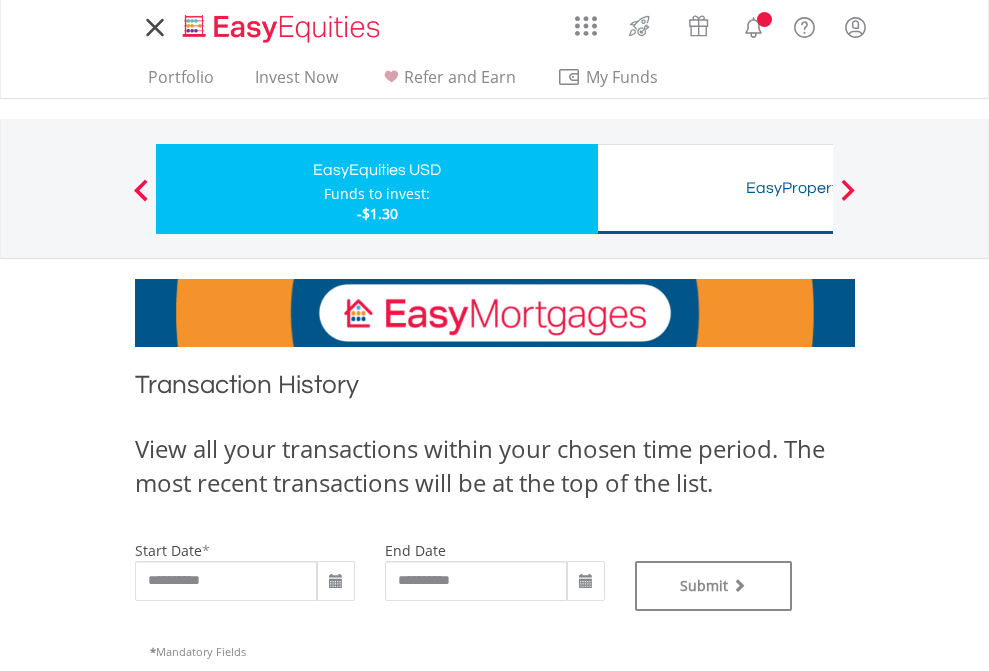 type on "**********" 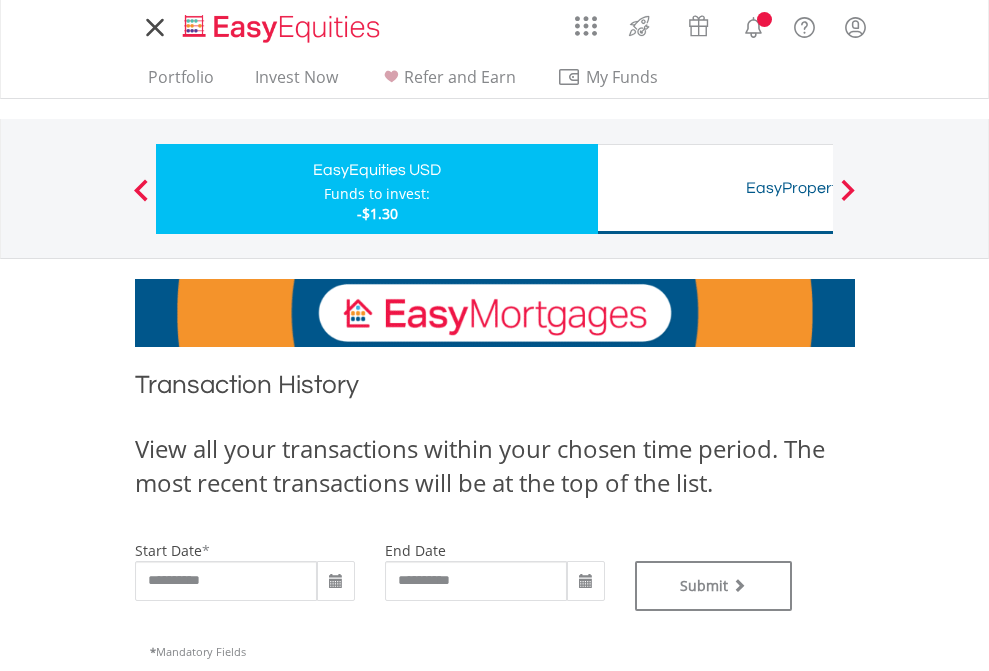 scroll, scrollTop: 0, scrollLeft: 0, axis: both 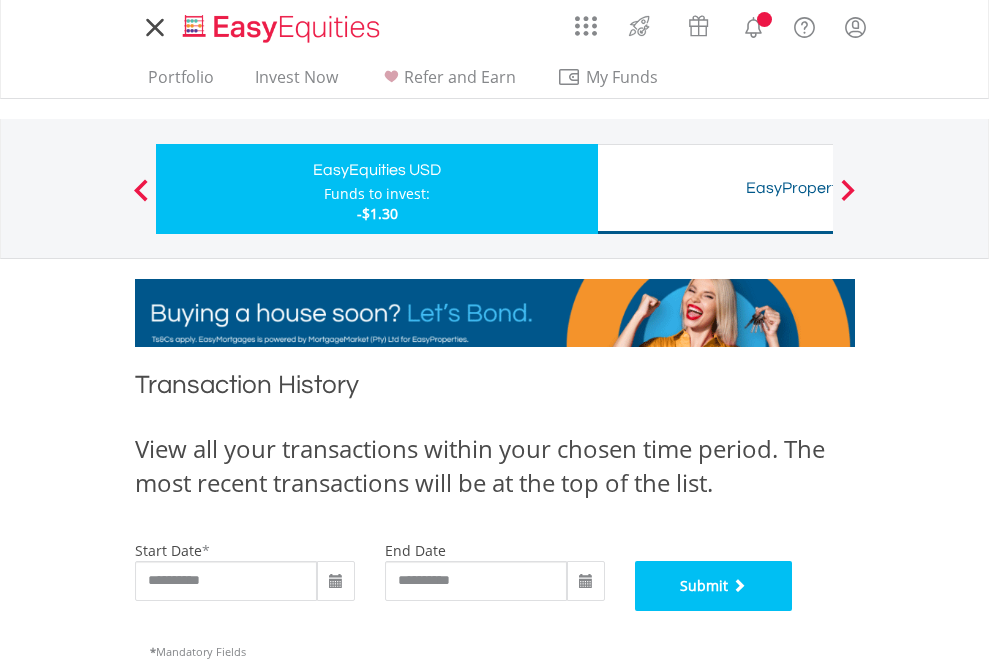 click on "Submit" at bounding box center (714, 586) 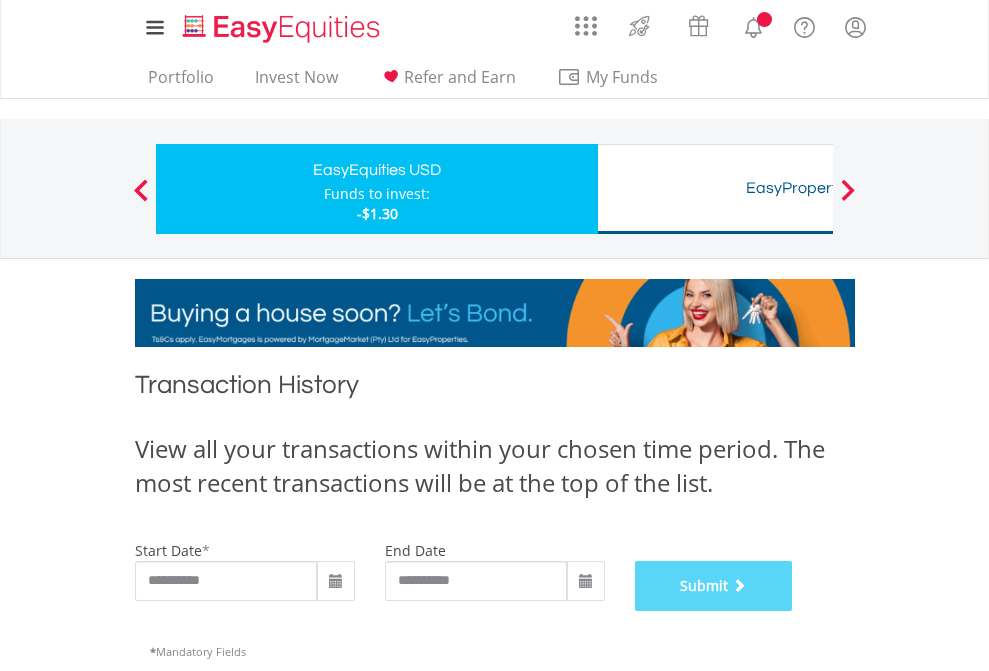 scroll, scrollTop: 811, scrollLeft: 0, axis: vertical 